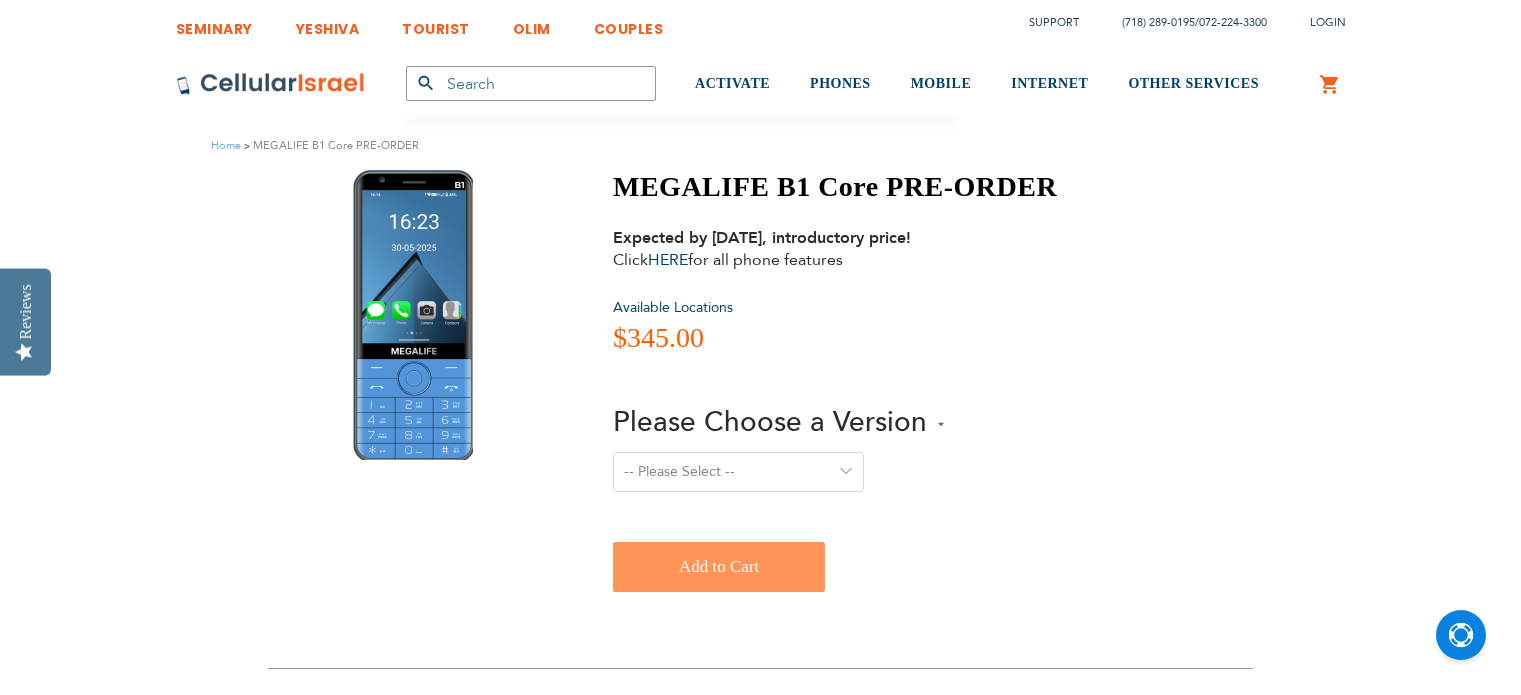 scroll, scrollTop: 0, scrollLeft: 0, axis: both 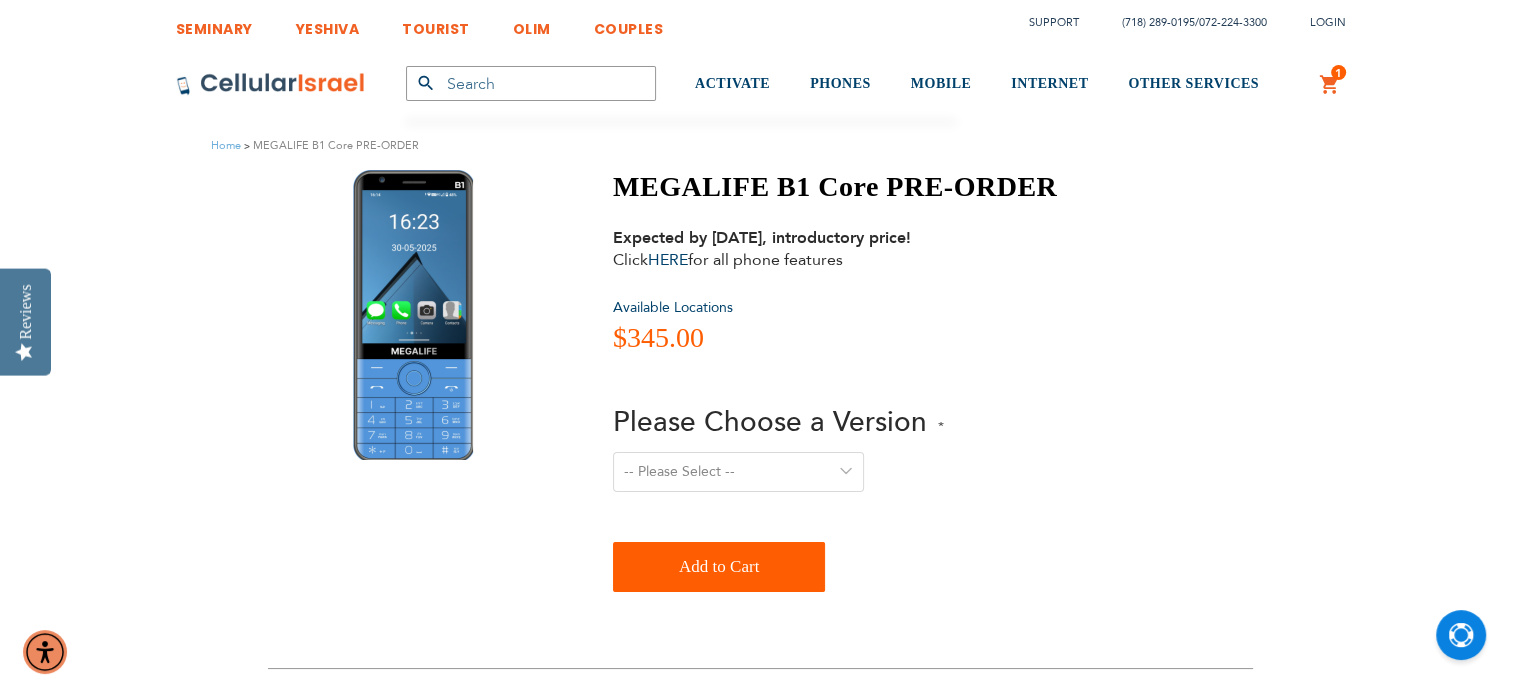 click on "-- Please Select --
Version 1. Talk - Voice only, no texting
Version 2. Text - Talk and text
Version 3. Media - Talk, Text, Torah media apps (TorahAnytime, 24Six, Zing)
Version 4. Drive - Talk, Text, navigation/parking apps (Waze, Moovit, Pango)
Version 5. Talk, Text, Media and drive - includes all apps mentioned above" at bounding box center (738, 472) 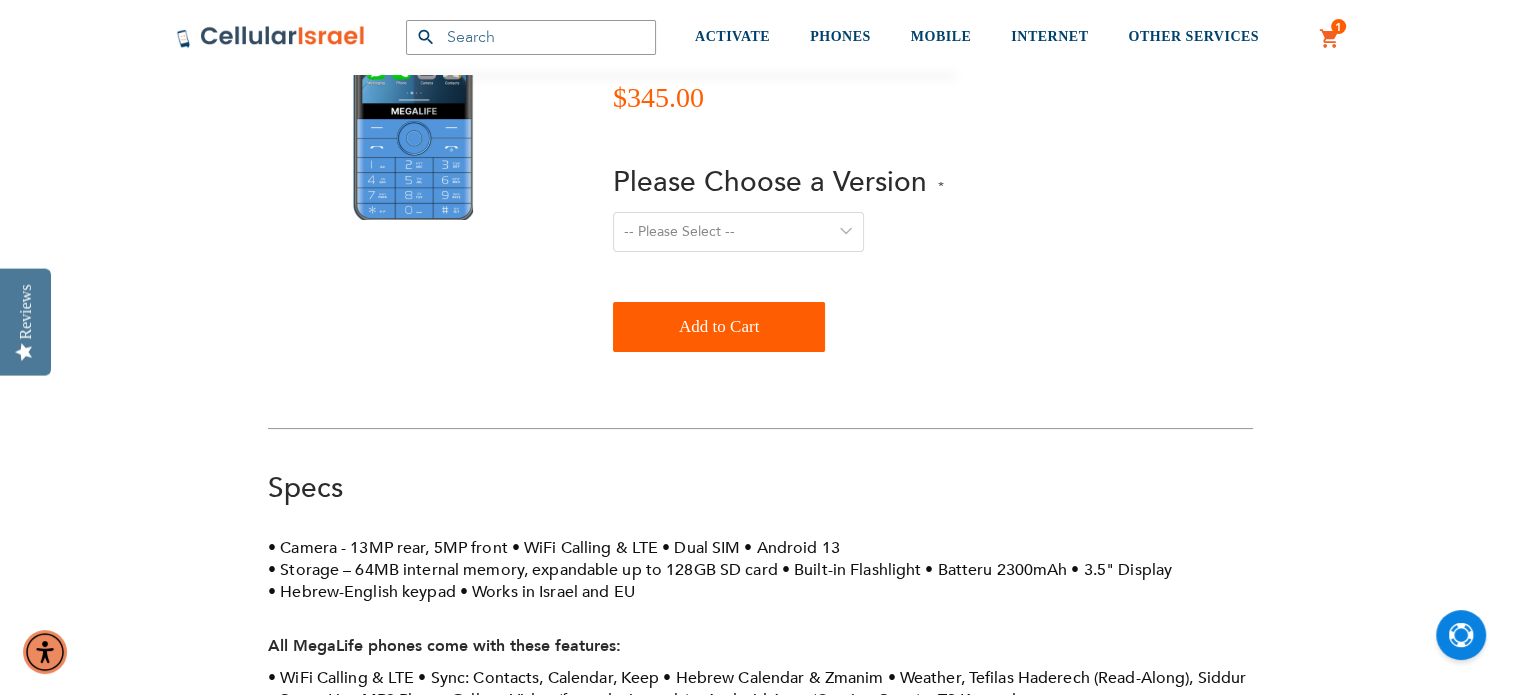scroll, scrollTop: 243, scrollLeft: 0, axis: vertical 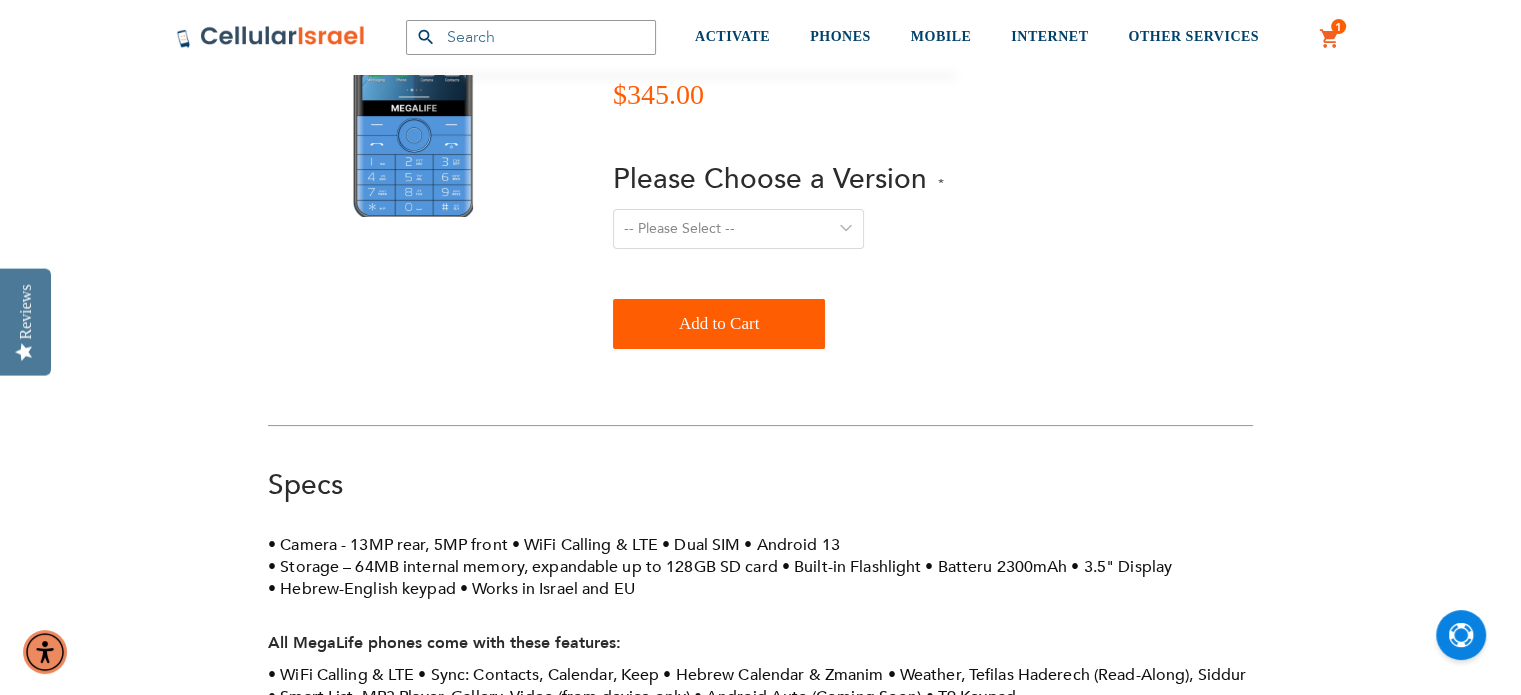 click on "-- Please Select --
Version 1. Talk - Voice only, no texting
Version 2. Text - Talk and text
Version 3. Media - Talk, Text, Torah media apps (TorahAnytime, 24Six, Zing)
Version 4. Drive - Talk, Text, navigation/parking apps (Waze, Moovit, Pango)
Version 5. Talk, Text, Media and drive - includes all apps mentioned above" at bounding box center [738, 229] 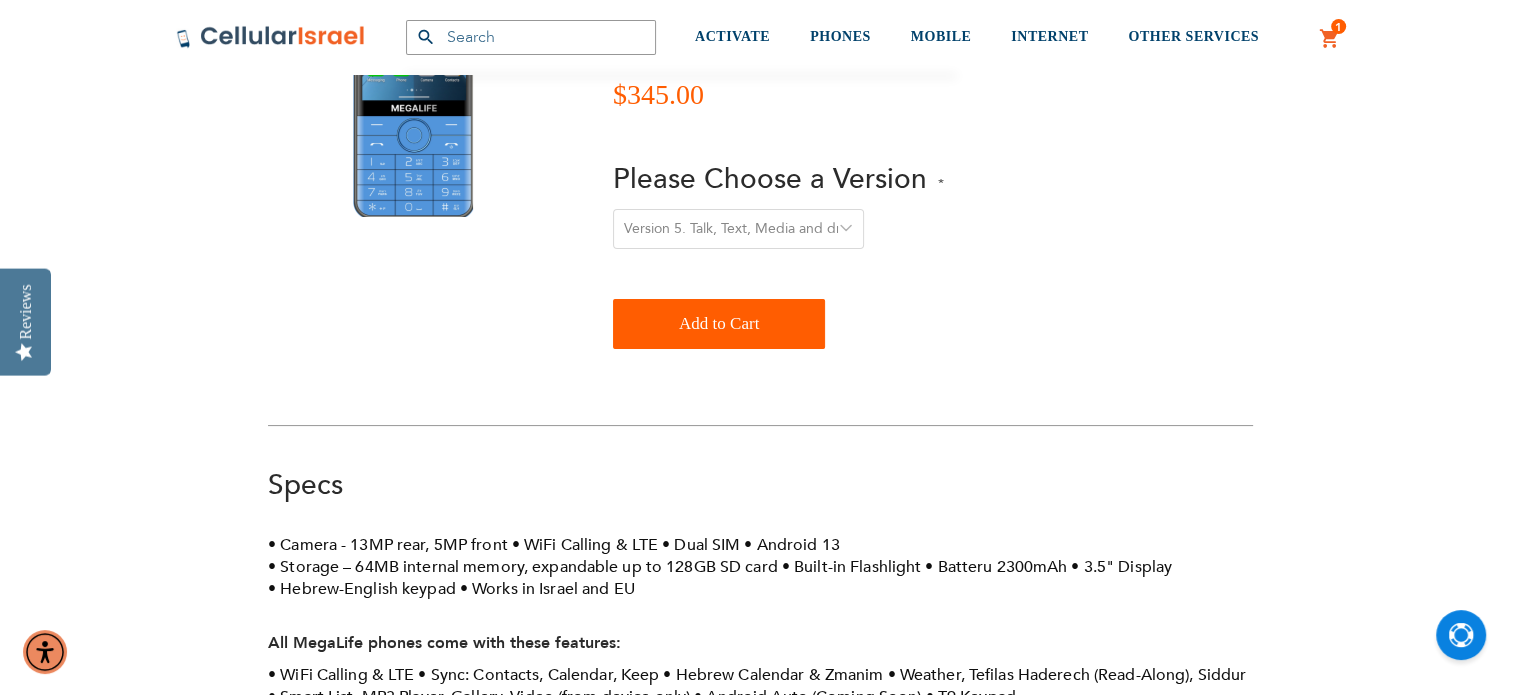 click on "-- Please Select --
Version 1. Talk - Voice only, no texting
Version 2. Text - Talk and text
Version 3. Media - Talk, Text, Torah media apps (TorahAnytime, 24Six, Zing)
Version 4. Drive - Talk, Text, navigation/parking apps (Waze, Moovit, Pango)
Version 5. Talk, Text, Media and drive - includes all apps mentioned above" at bounding box center [738, 229] 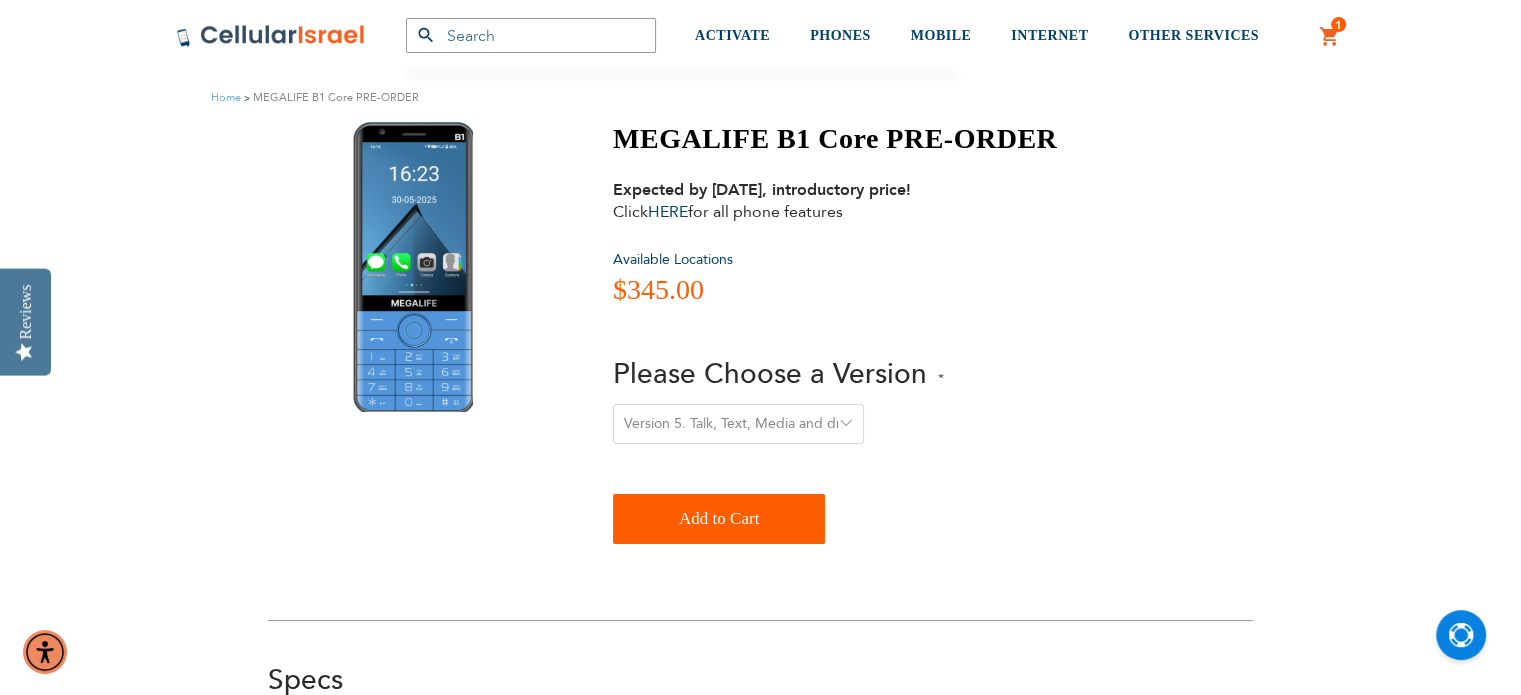 scroll, scrollTop: 40, scrollLeft: 0, axis: vertical 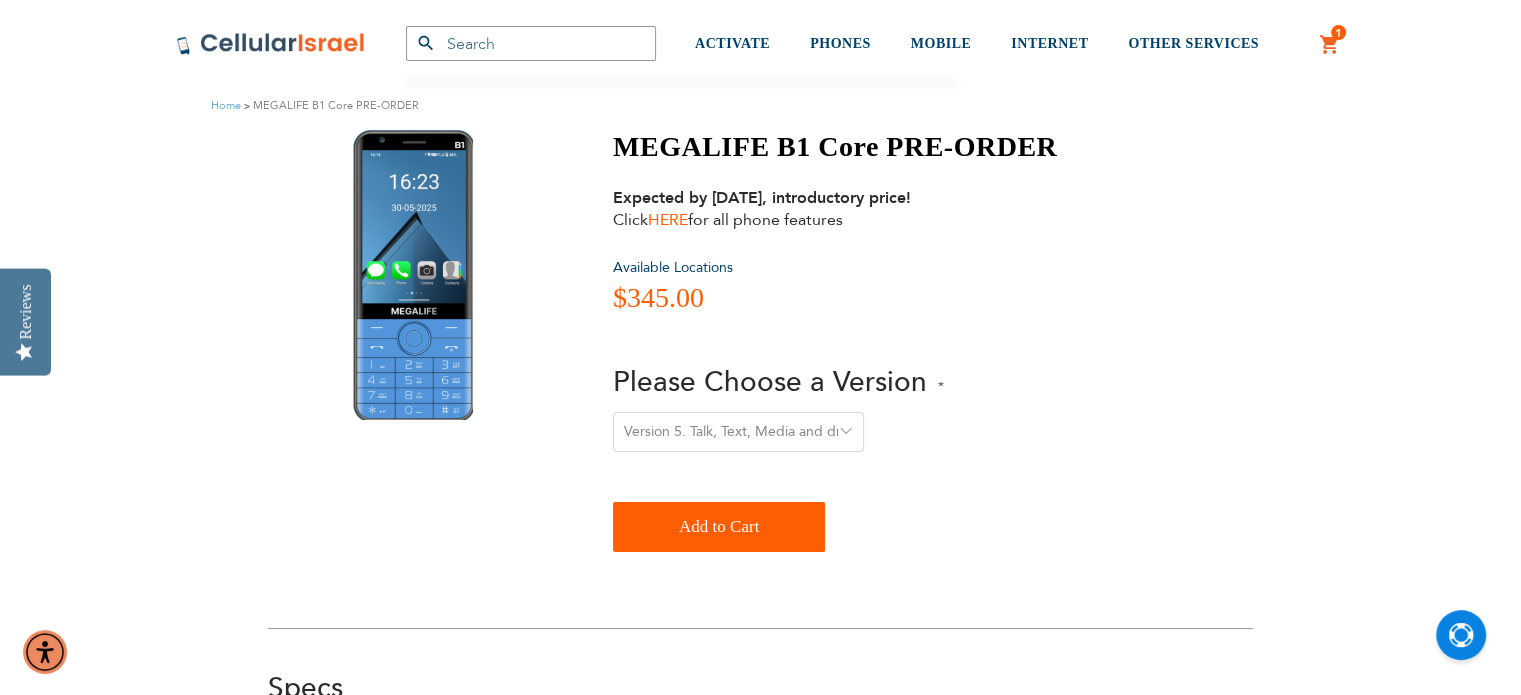 click on "HERE" at bounding box center (668, 220) 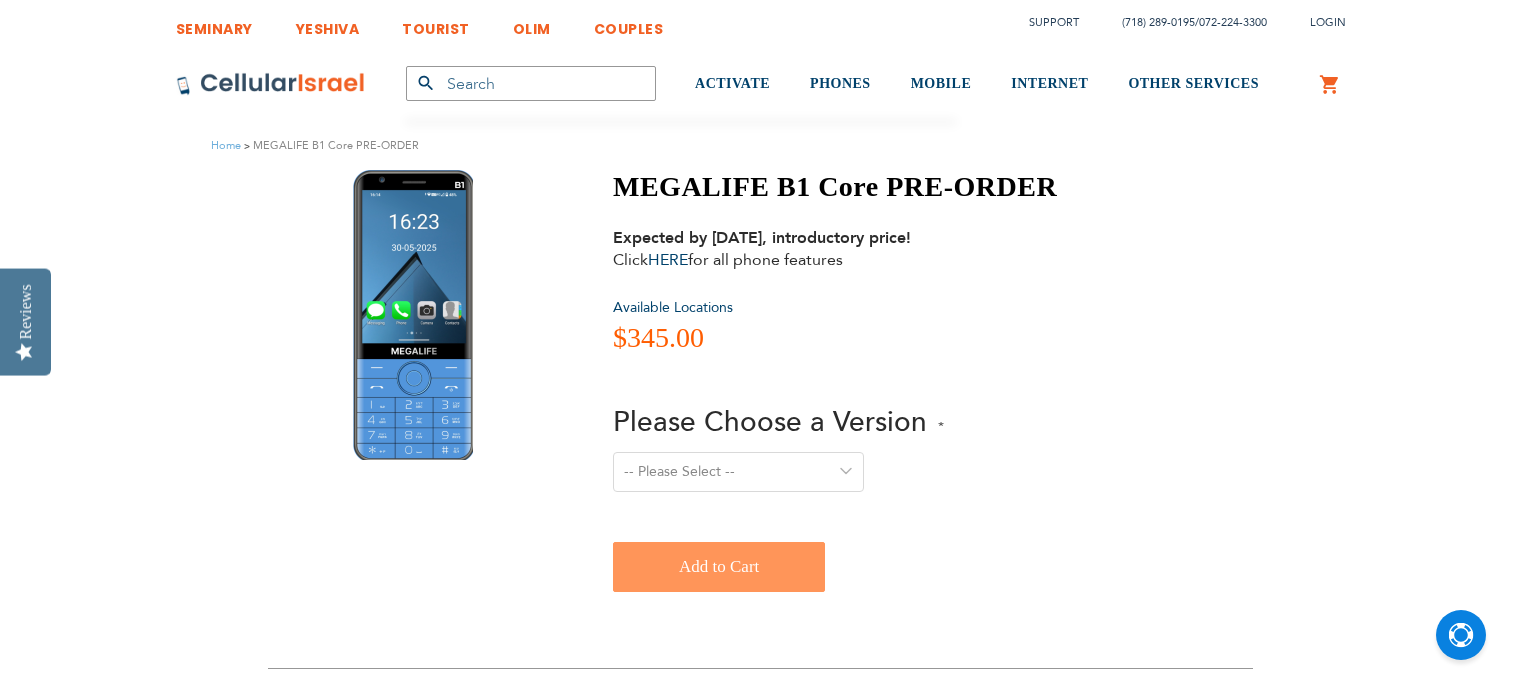 scroll, scrollTop: 0, scrollLeft: 0, axis: both 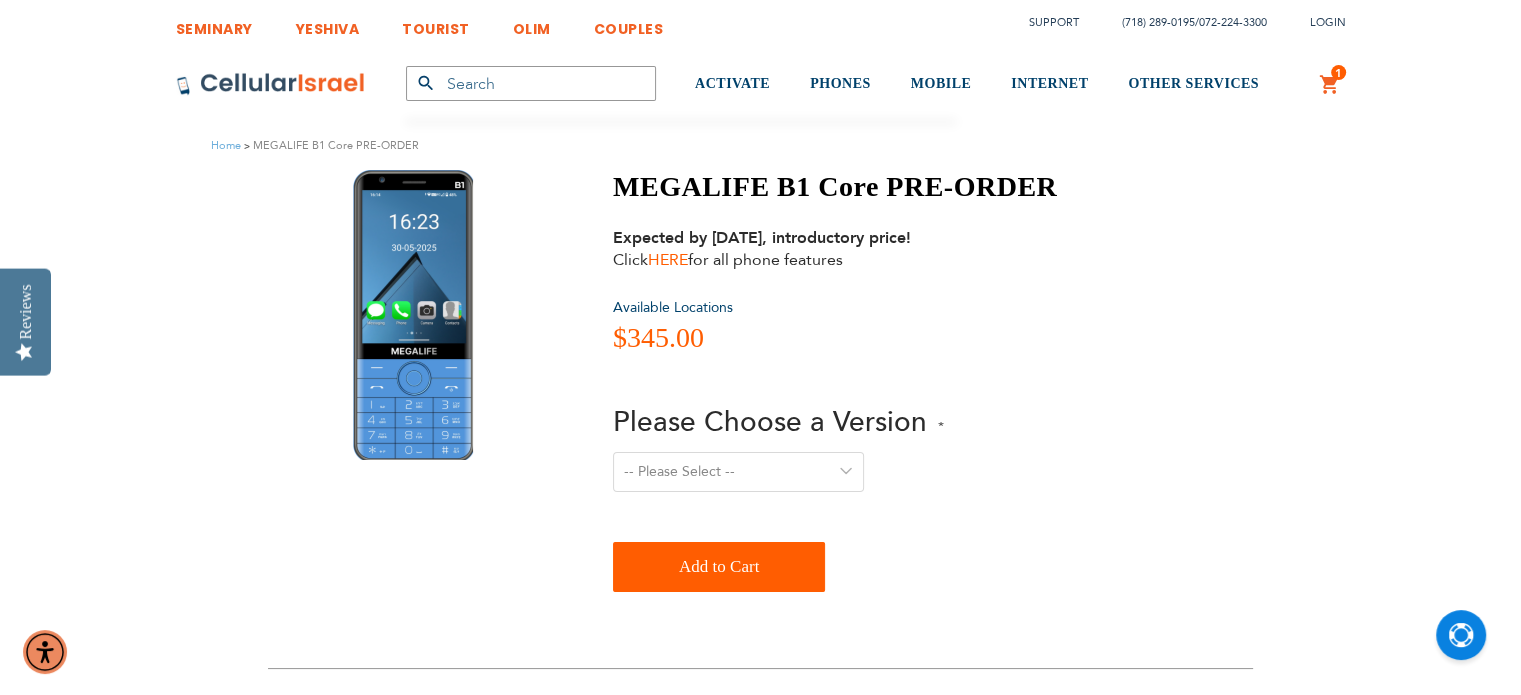 click on "HERE" at bounding box center [668, 260] 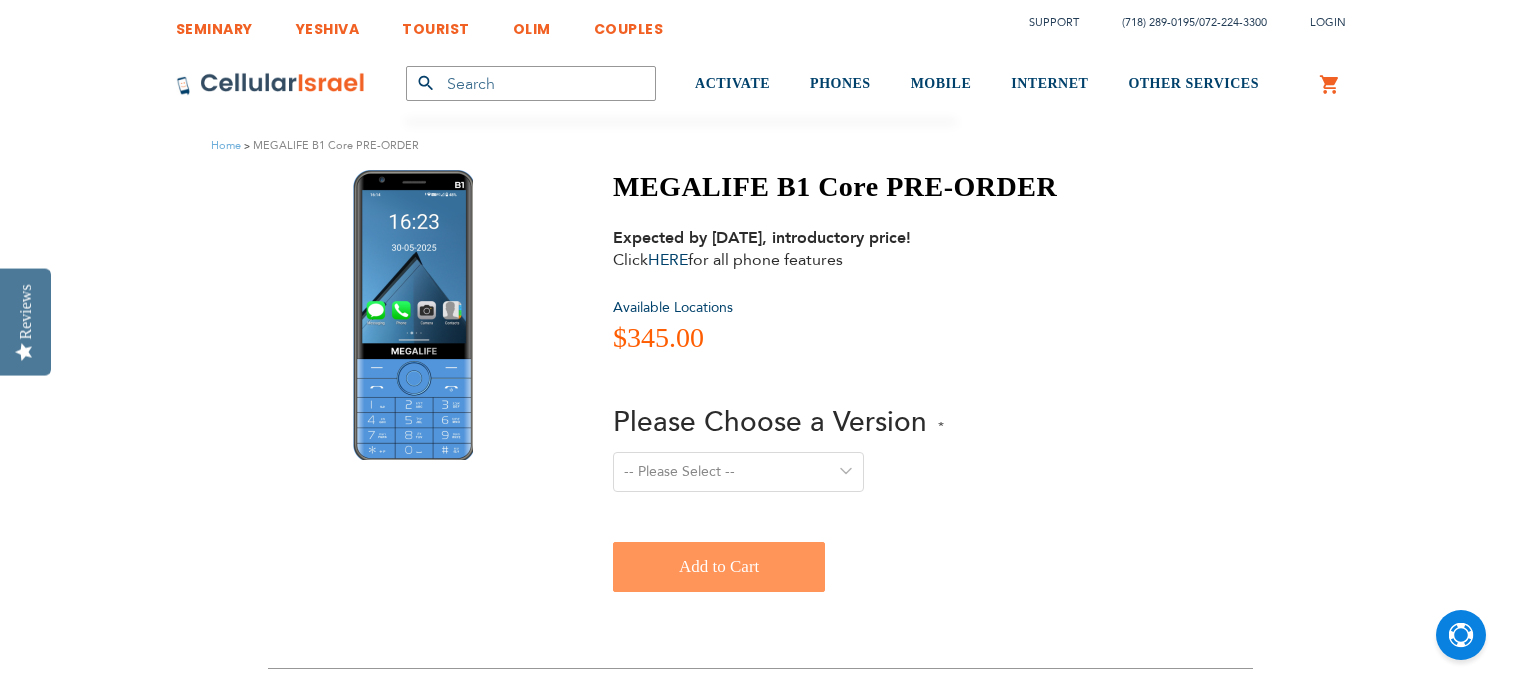 scroll, scrollTop: 0, scrollLeft: 0, axis: both 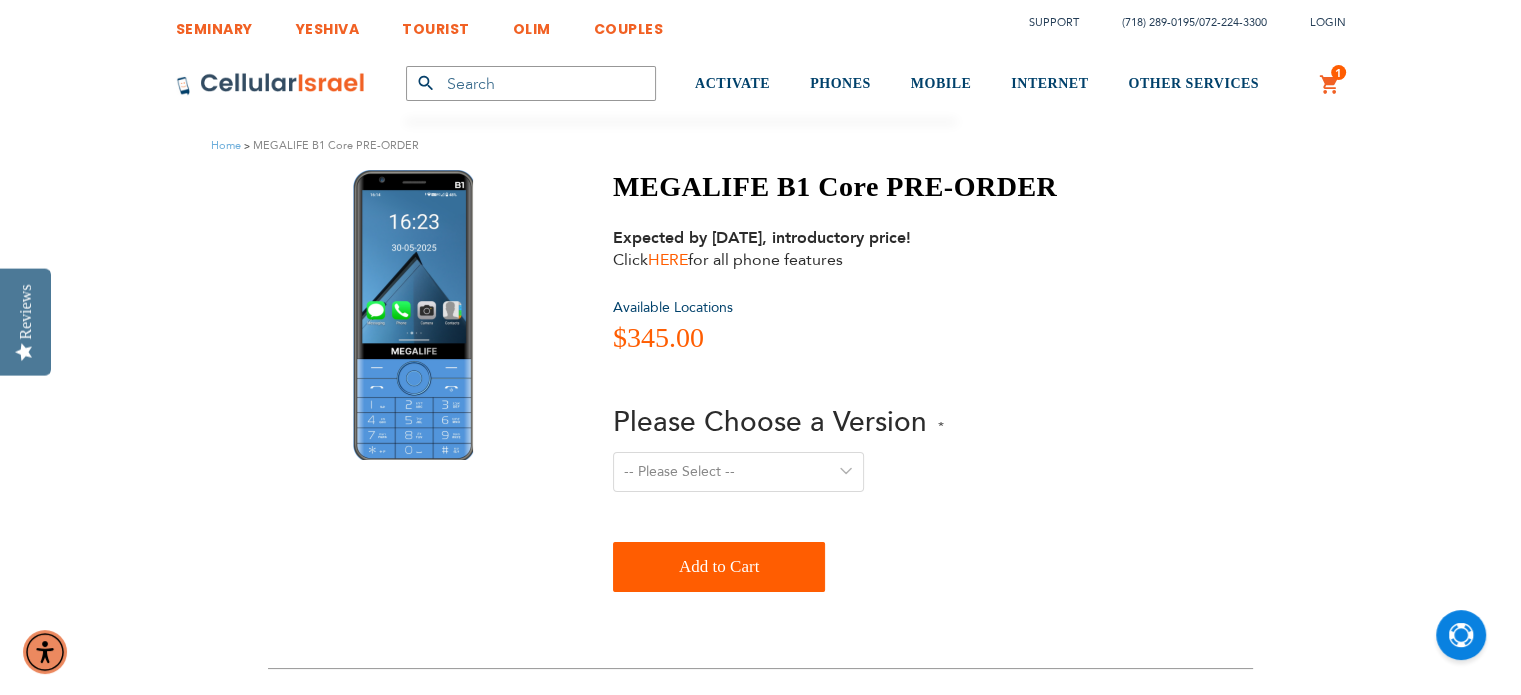 click on "HERE" at bounding box center [668, 260] 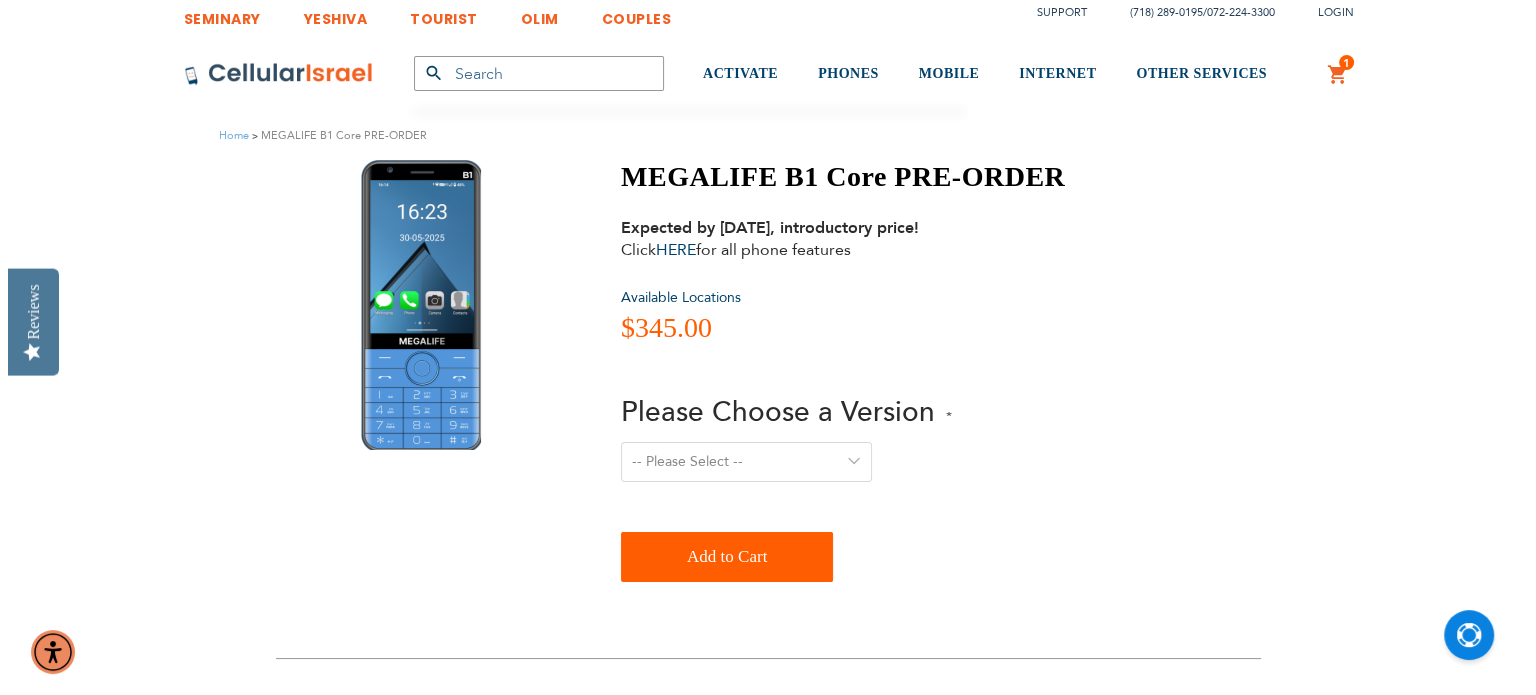 scroll, scrollTop: 8, scrollLeft: 0, axis: vertical 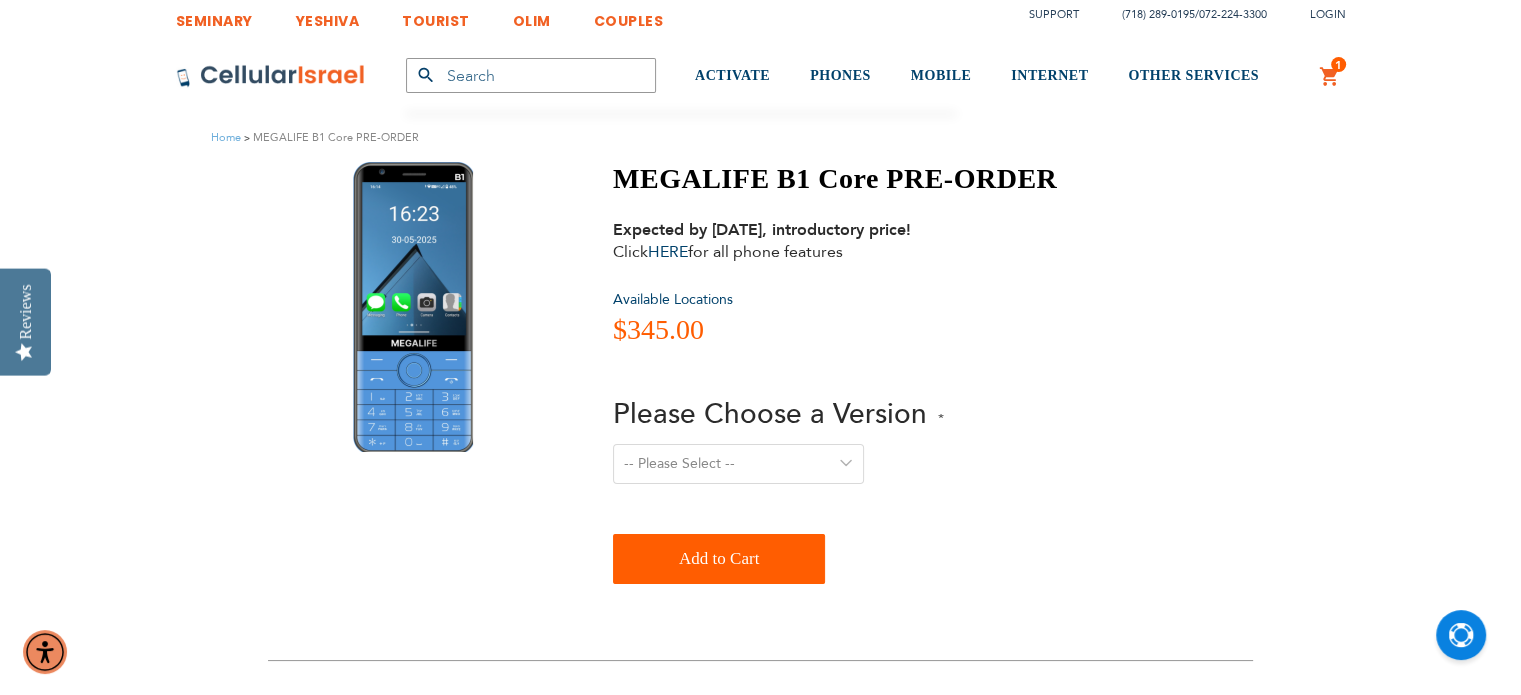 click on "-- Please Select --
Version 1. Talk - Voice only, no texting
Version 2. Text - Talk and text
Version 3. Media - Talk, Text, Torah media apps (TorahAnytime, 24Six, Zing)
Version 4. Drive - Talk, Text, navigation/parking apps (Waze, Moovit, Pango)
Version 5. Talk, Text, Media and drive - includes all apps mentioned above" at bounding box center [738, 464] 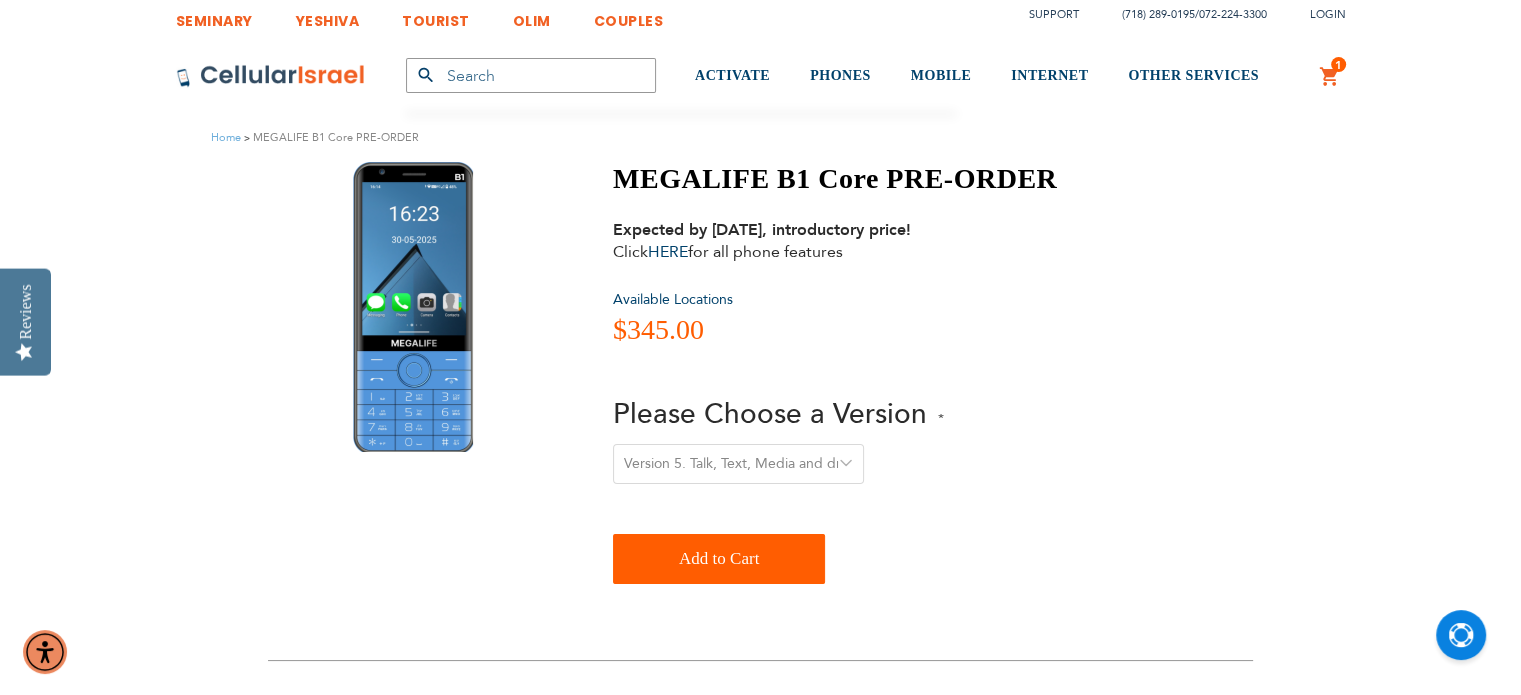 click on "-- Please Select --
Version 1. Talk - Voice only, no texting
Version 2. Text - Talk and text
Version 3. Media - Talk, Text, Torah media apps (TorahAnytime, 24Six, Zing)
Version 4. Drive - Talk, Text, navigation/parking apps (Waze, Moovit, Pango)
Version 5. Talk, Text, Media and drive - includes all apps mentioned above" at bounding box center (738, 464) 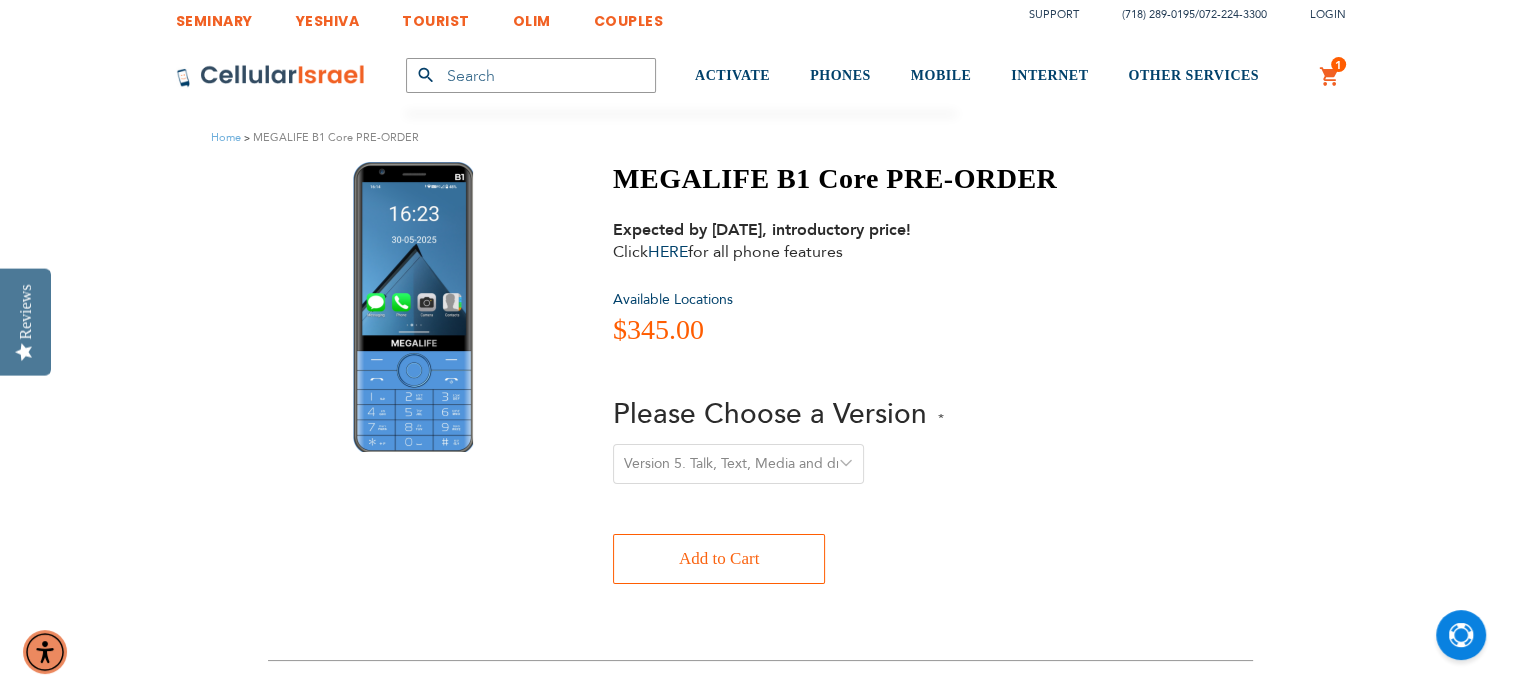 click on "Add to Cart" at bounding box center (719, 559) 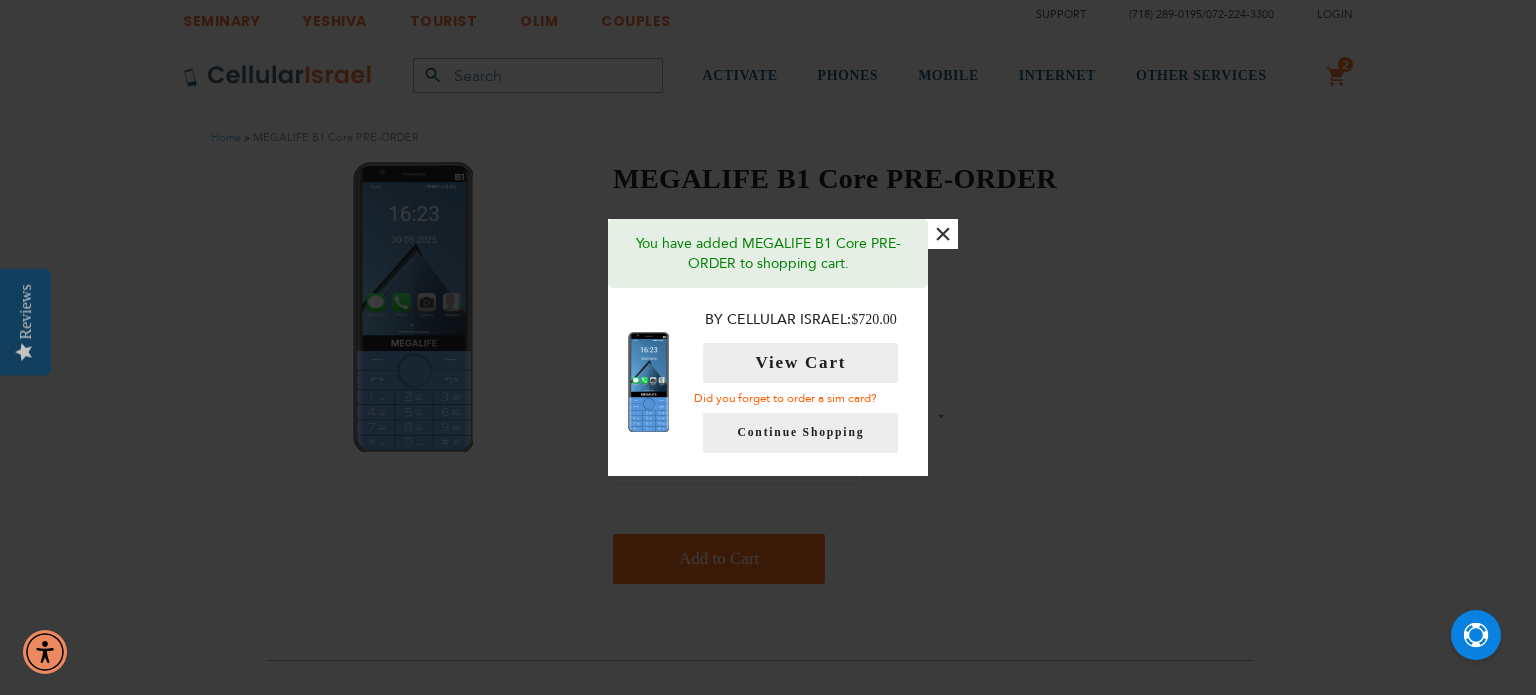 click on "Did you forget to order a sim card?" at bounding box center (785, 398) 